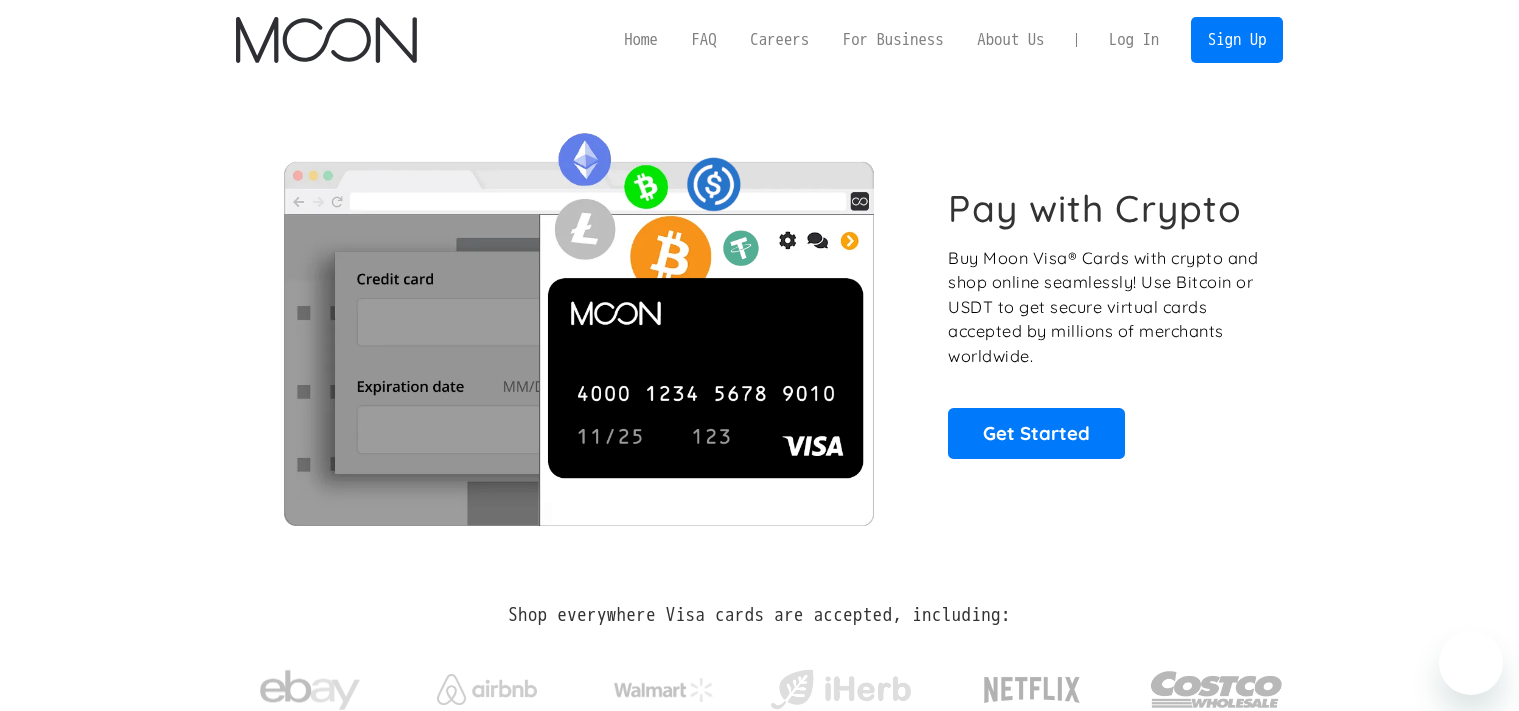 click on "Log In" at bounding box center (1134, 40) 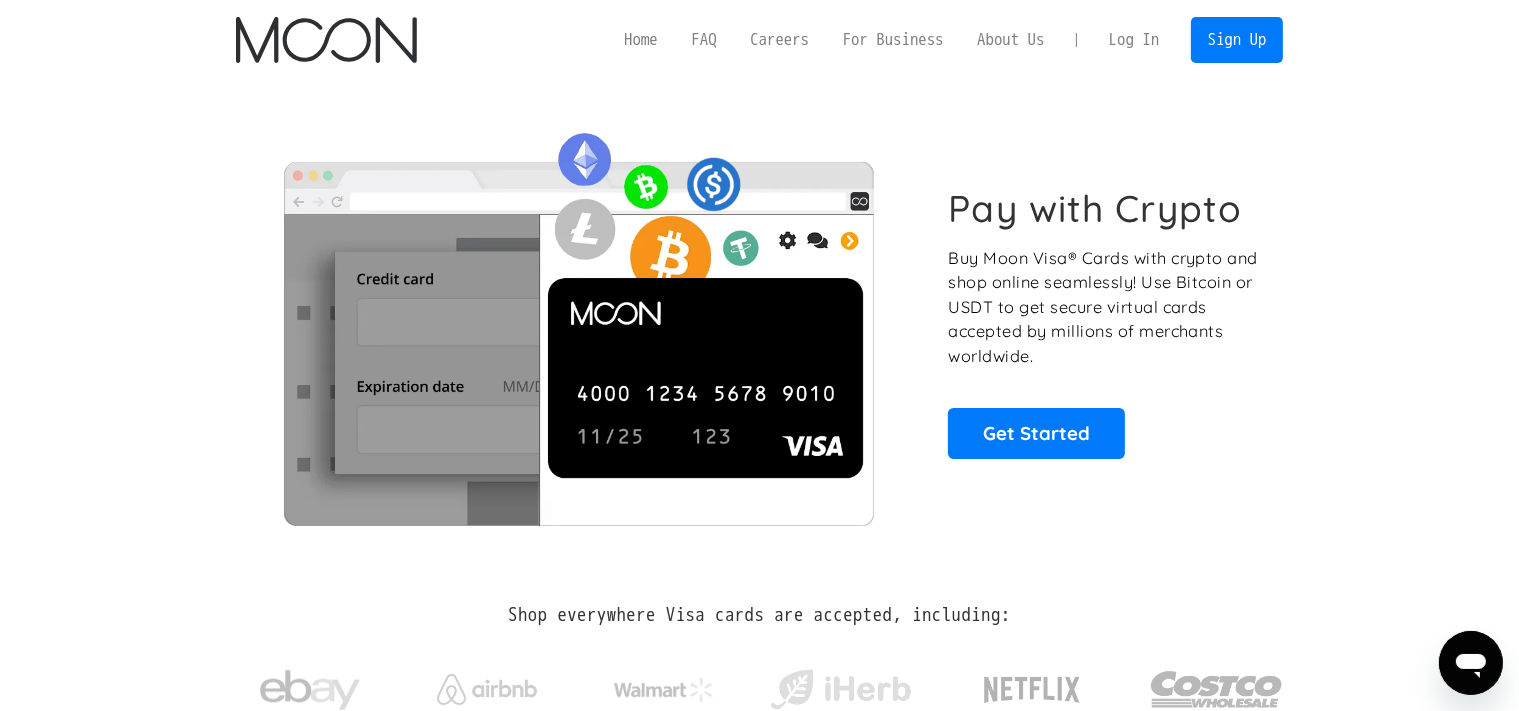 scroll, scrollTop: 0, scrollLeft: 0, axis: both 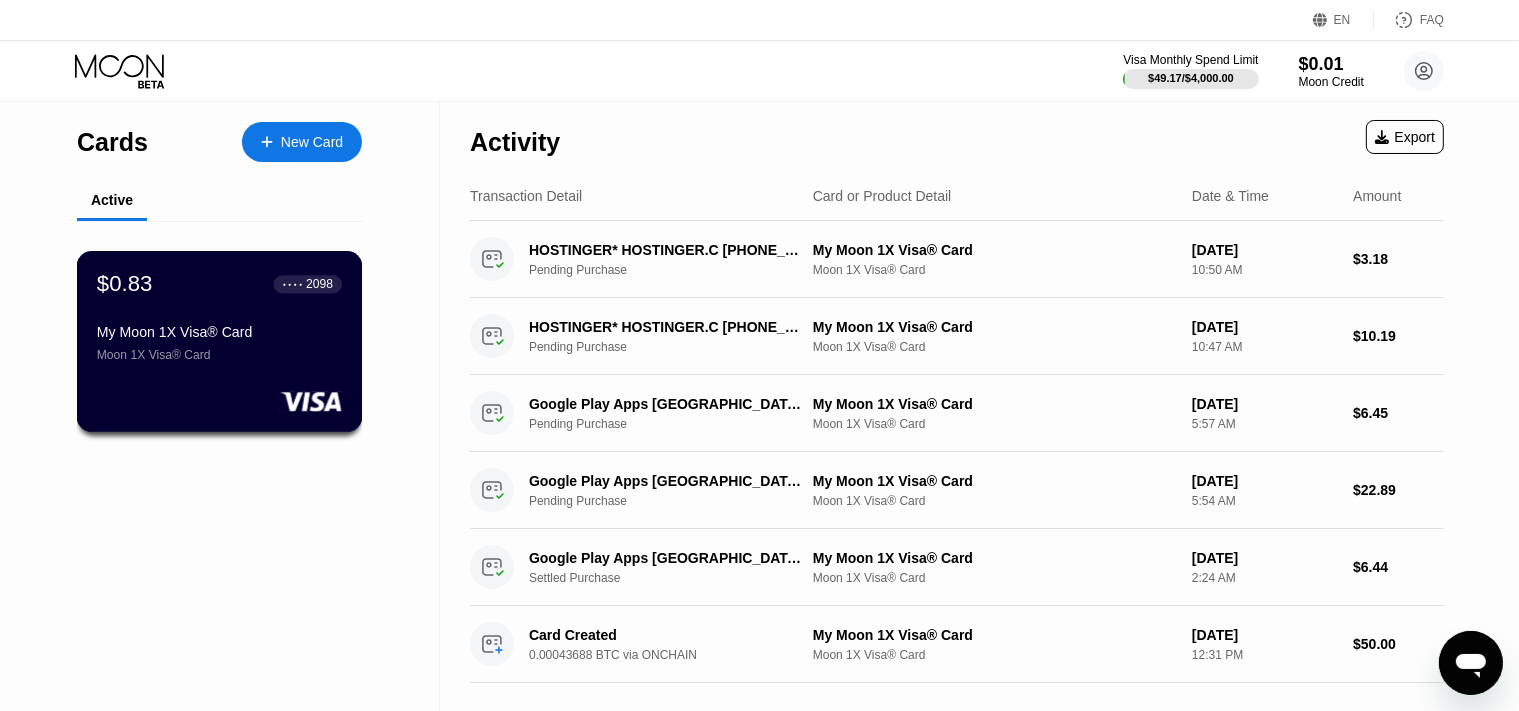 click on "Moon 1X Visa® Card" at bounding box center [219, 355] 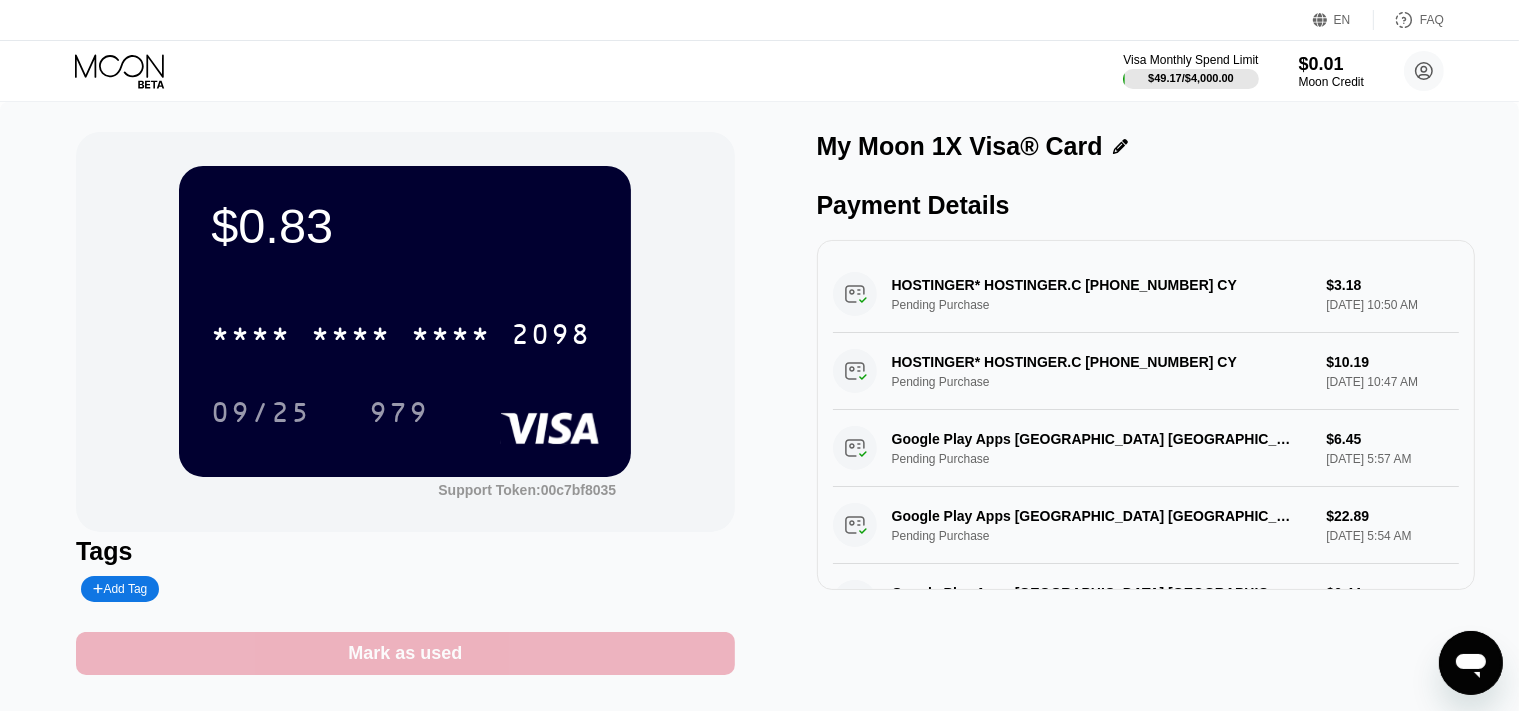 click on "Mark as used" at bounding box center [405, 653] 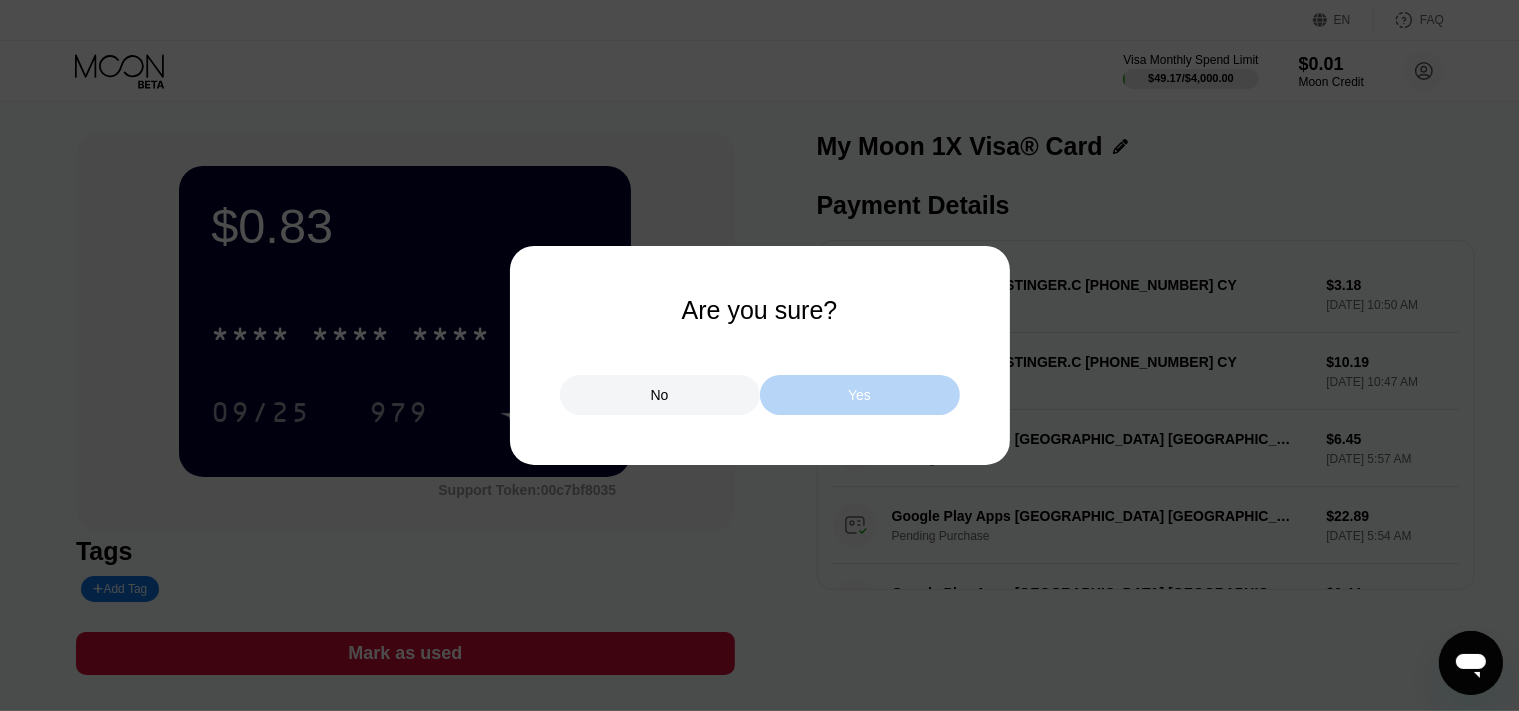 click on "Yes" at bounding box center [860, 395] 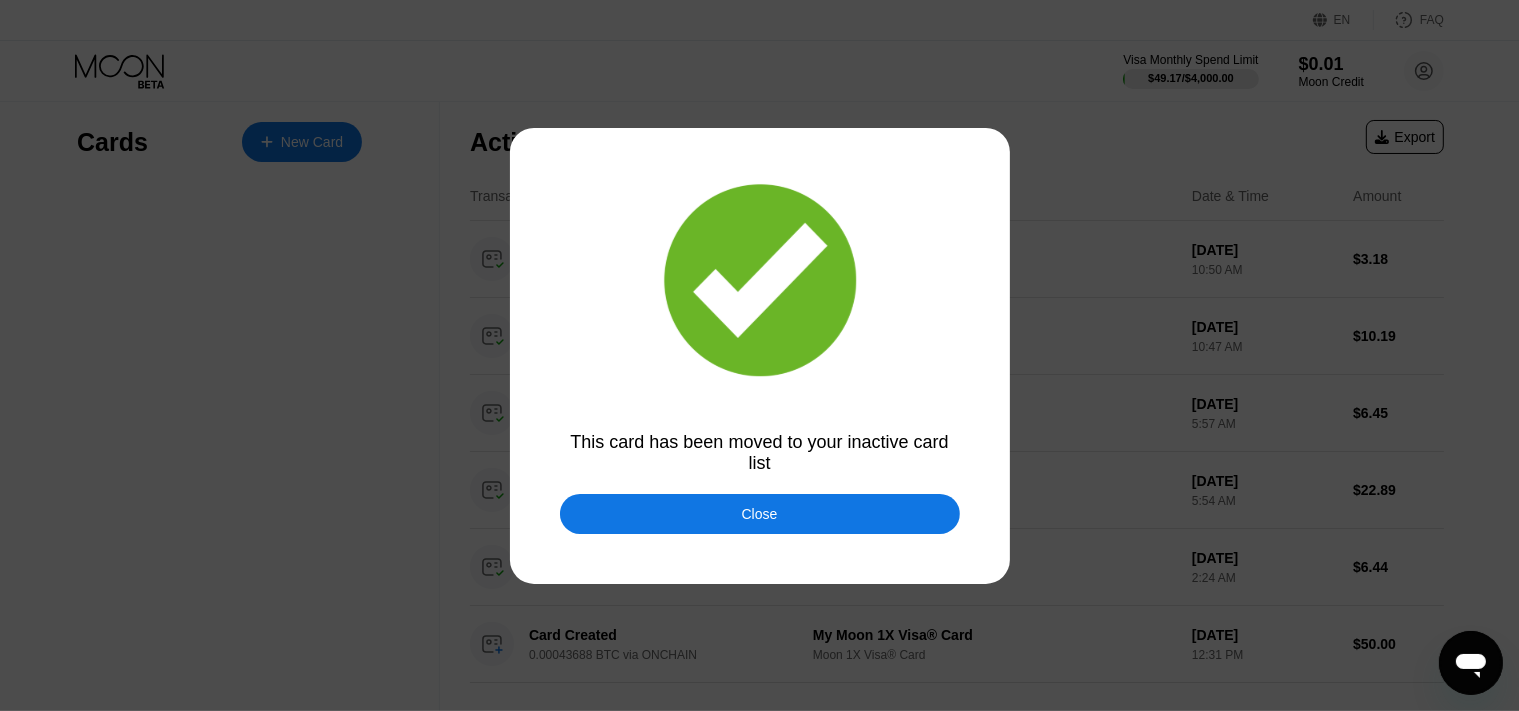 click on "Close" at bounding box center (760, 514) 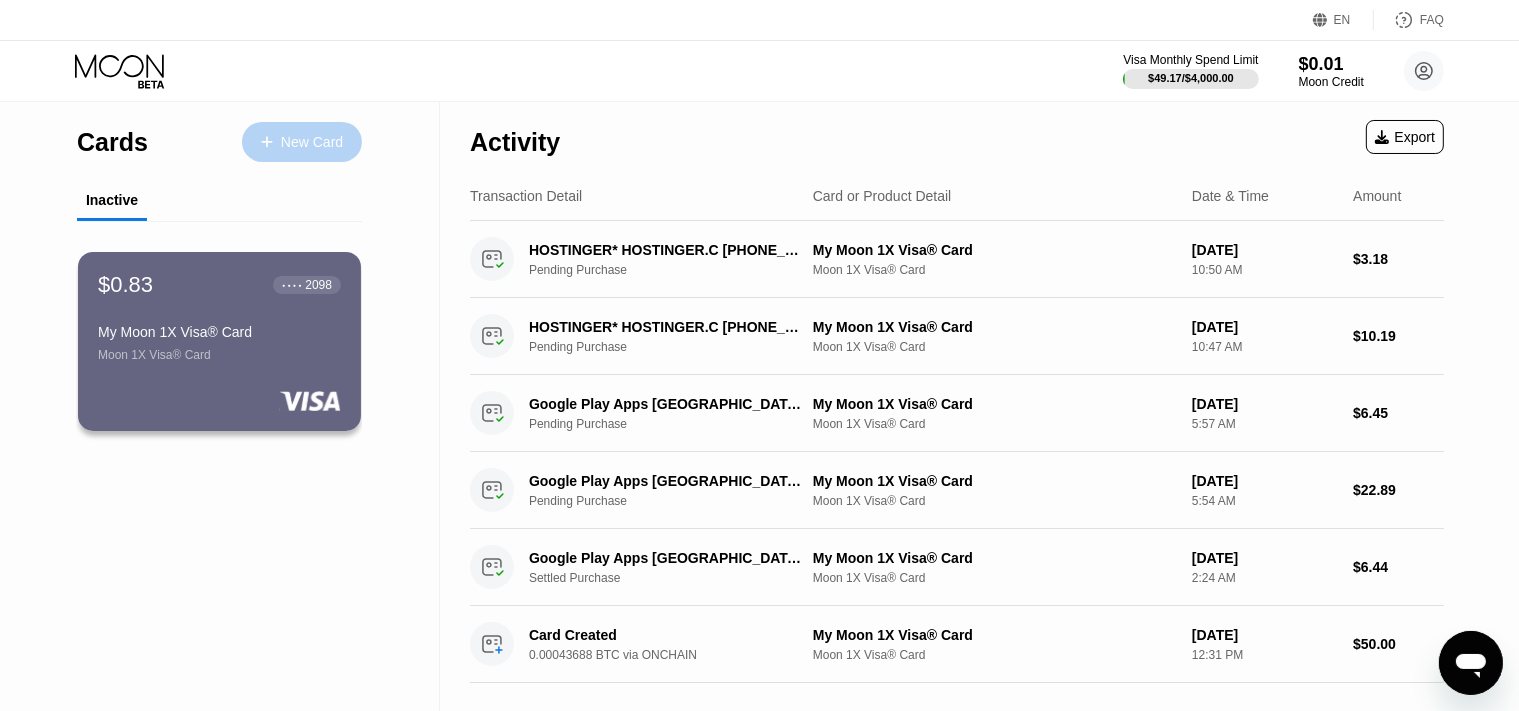 click on "New Card" at bounding box center [312, 142] 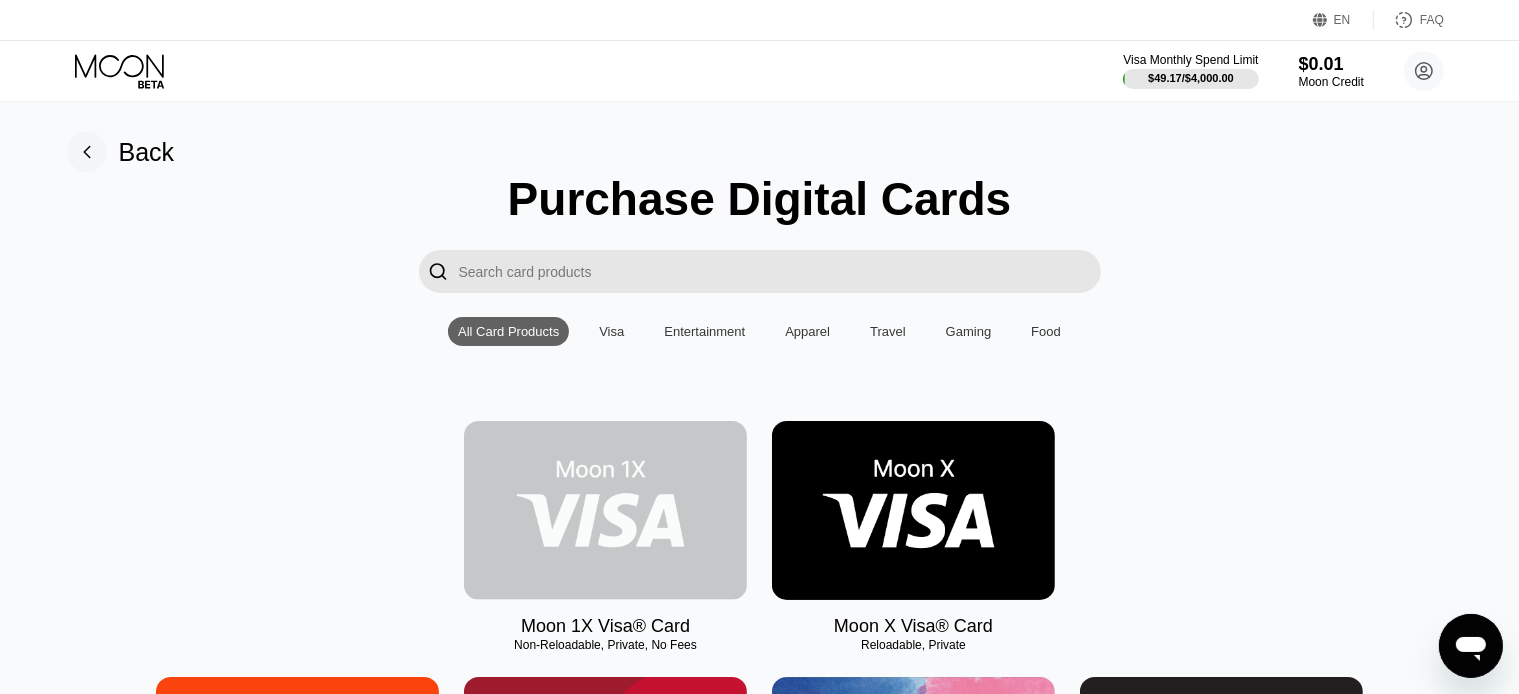 click at bounding box center (605, 510) 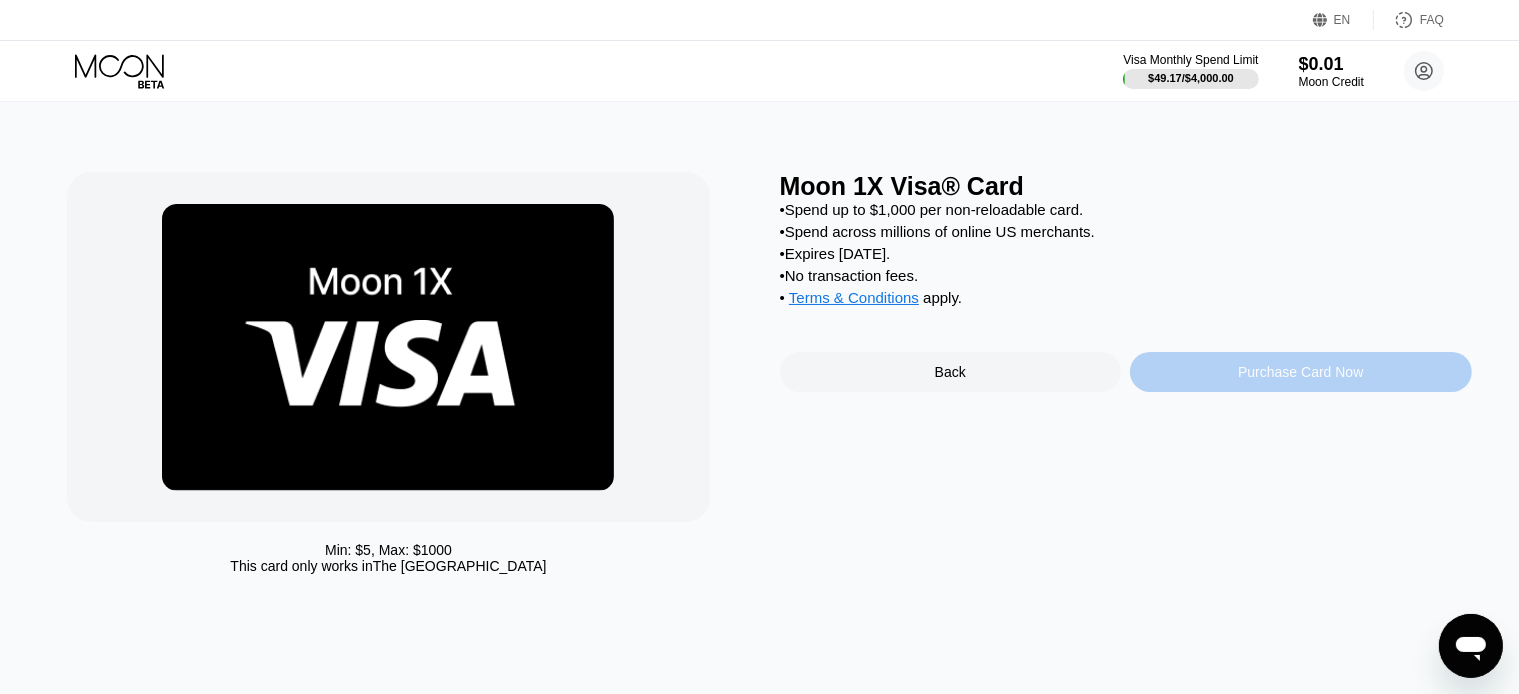 click on "Purchase Card Now" at bounding box center (1301, 372) 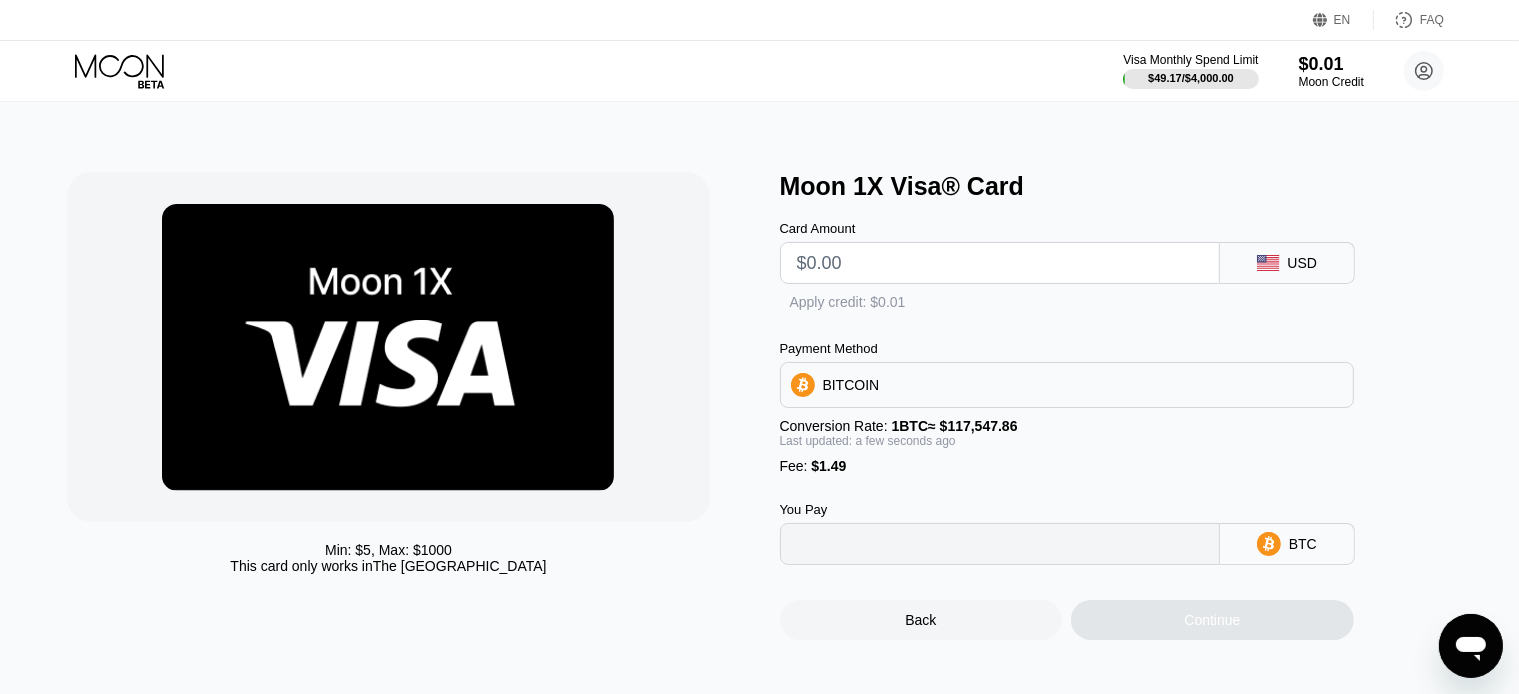 type on "0" 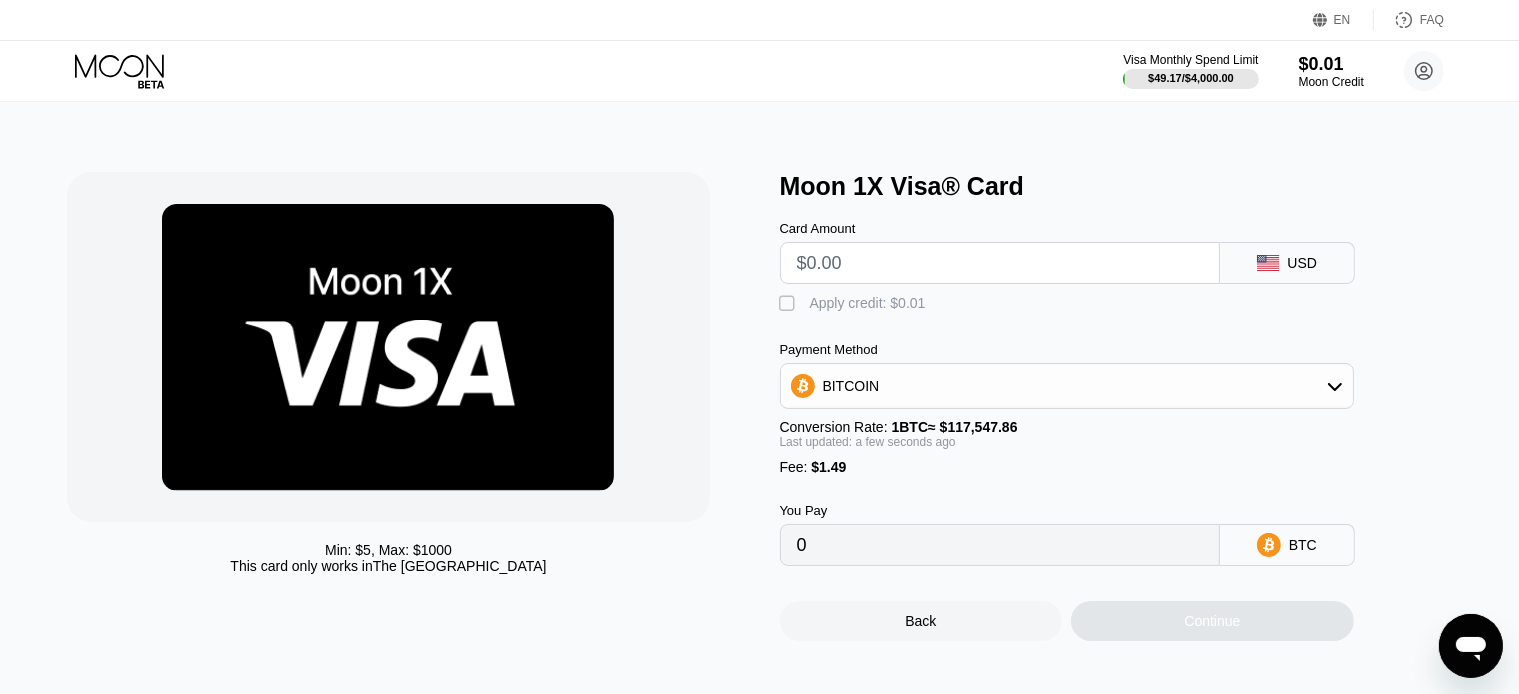 click at bounding box center (1000, 263) 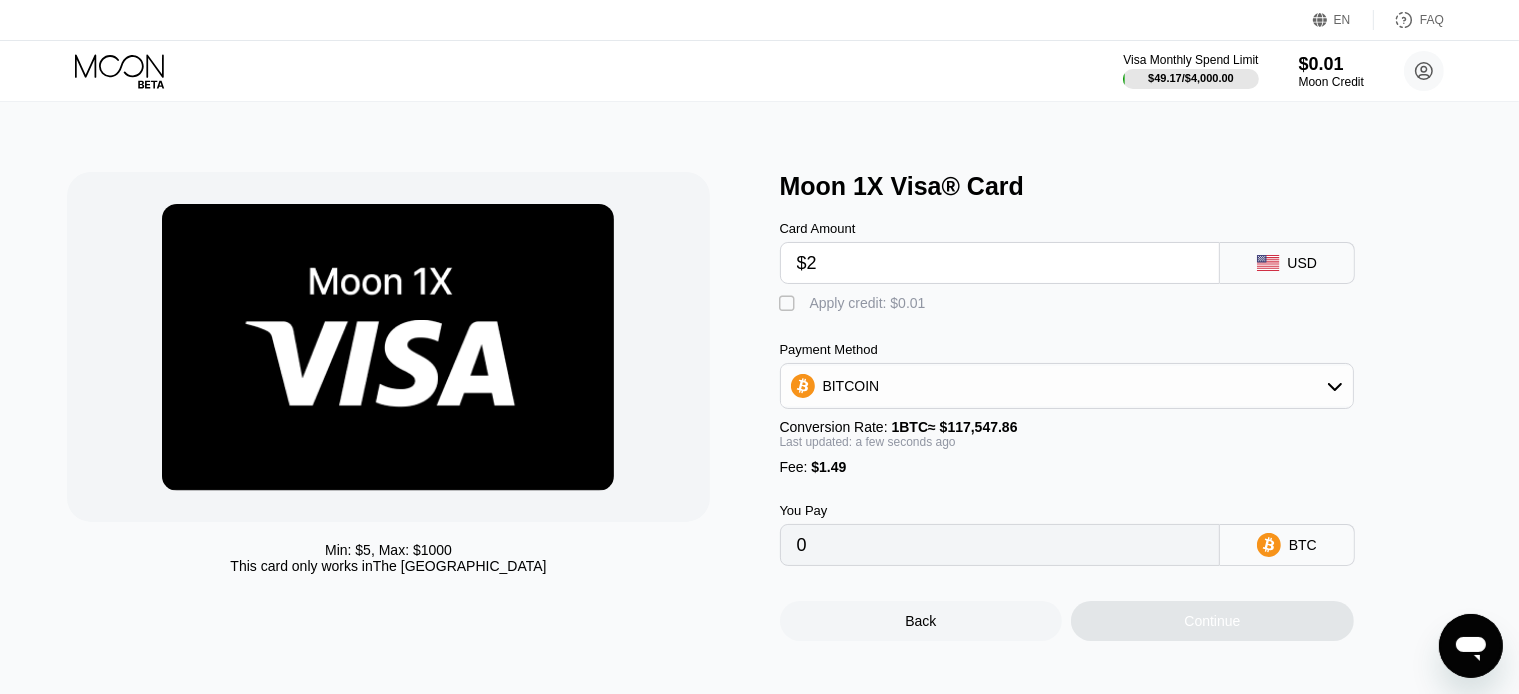 type on "$25" 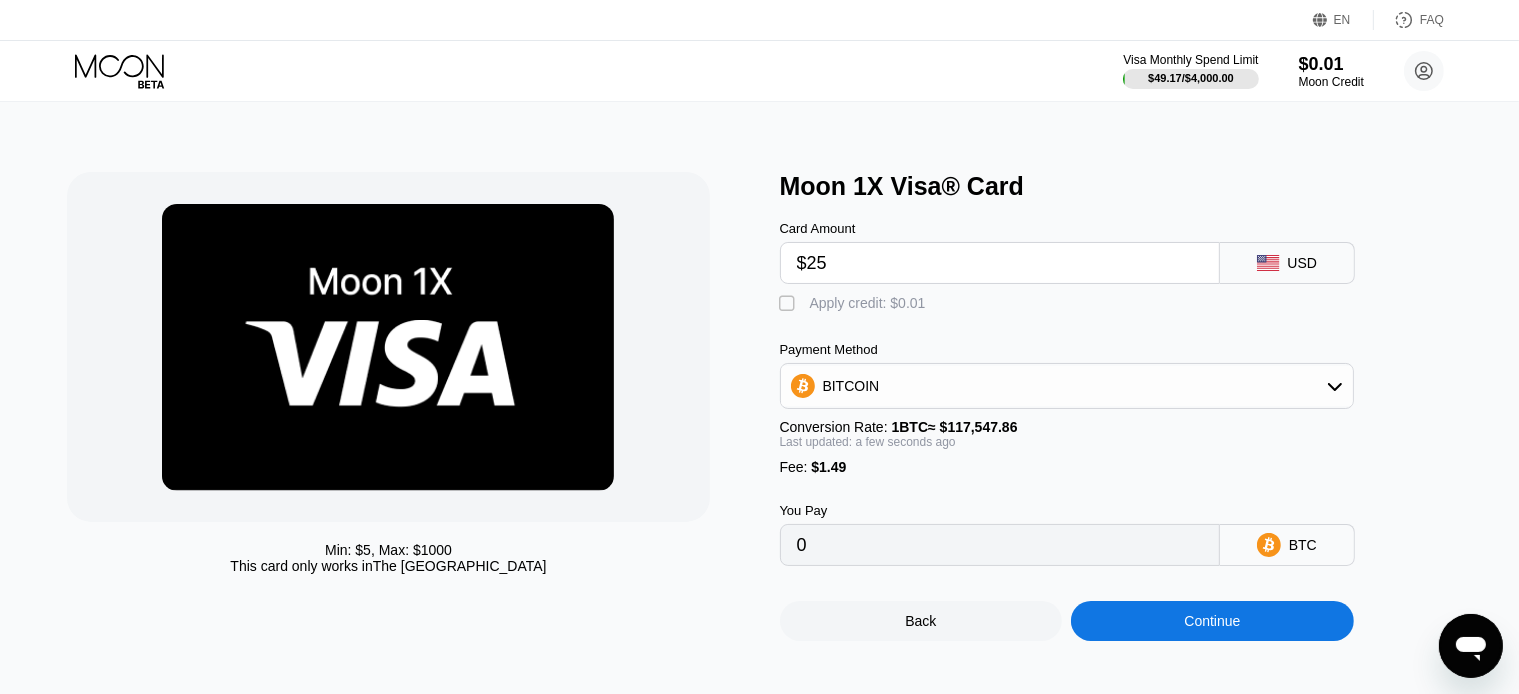 type on "0.00022536" 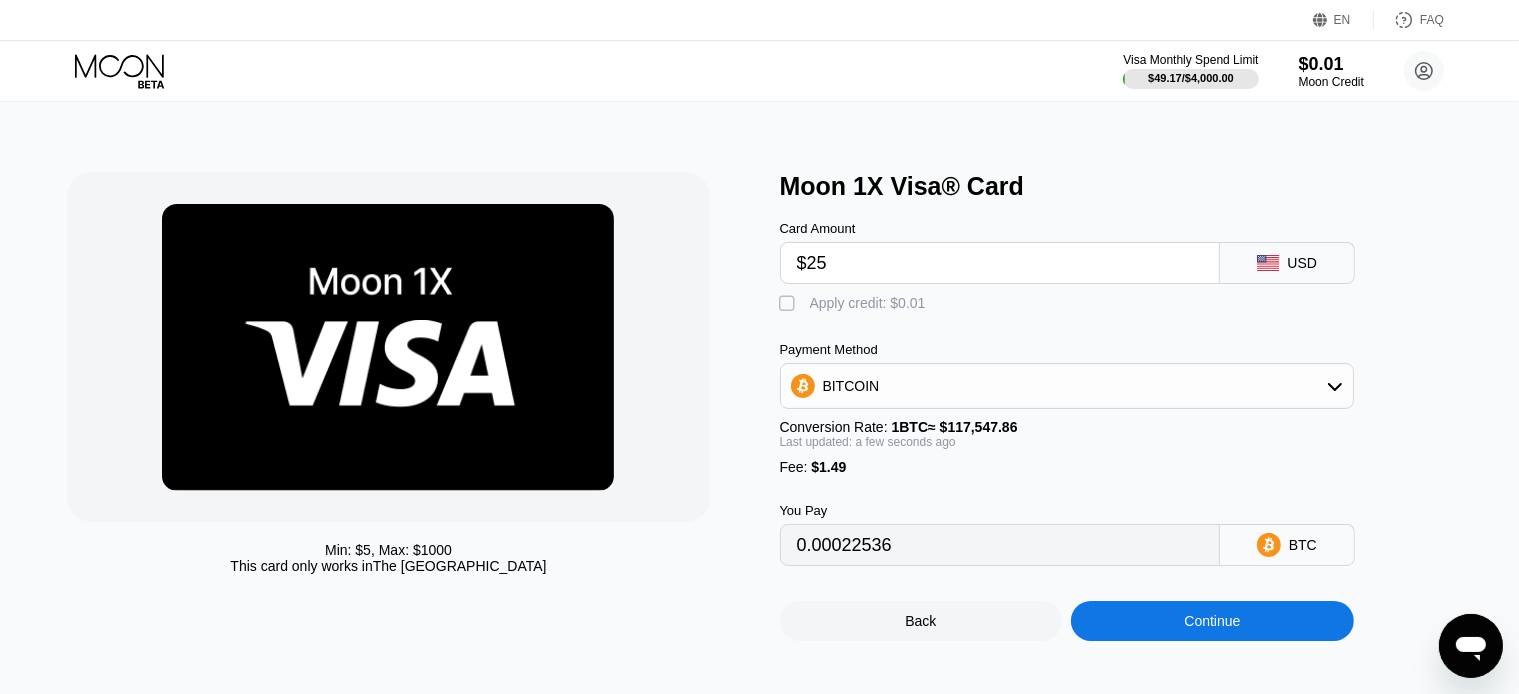 type on "$25" 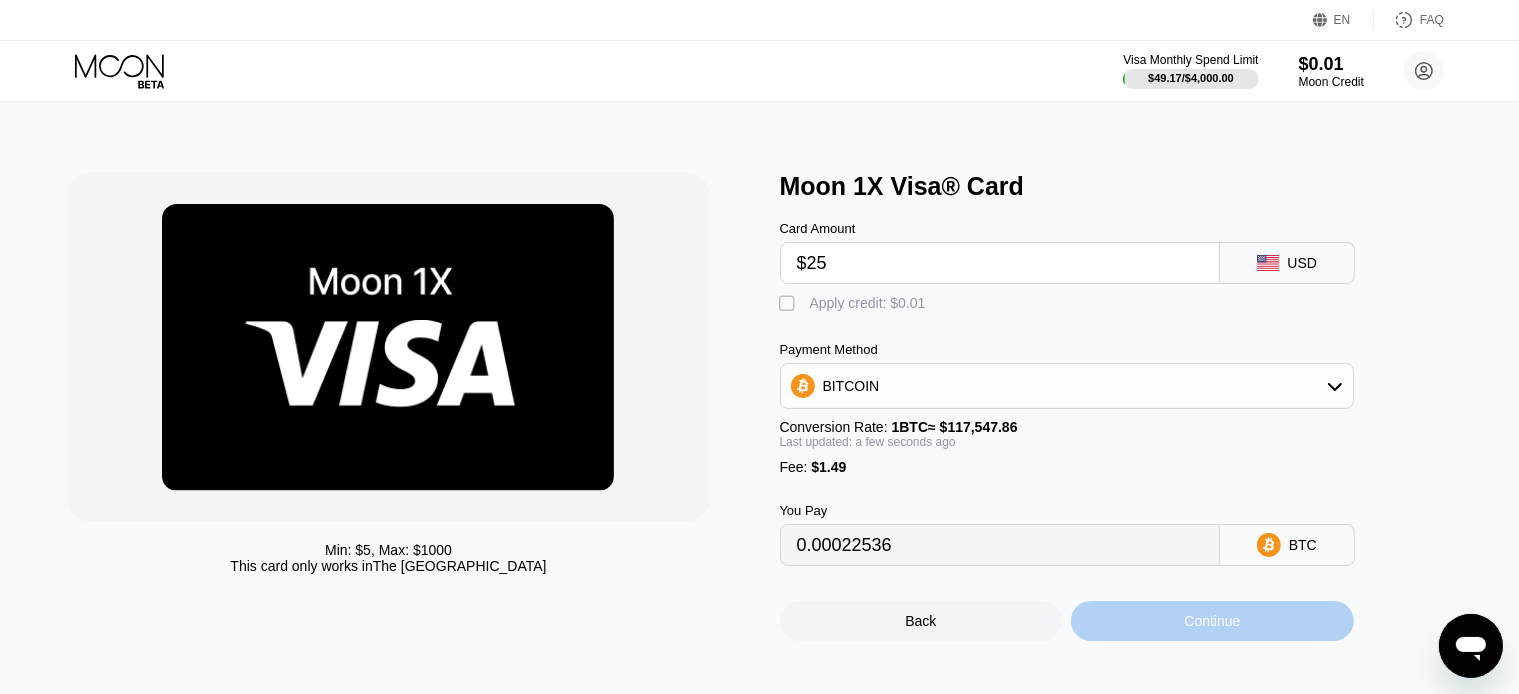 click on "Continue" at bounding box center (1212, 621) 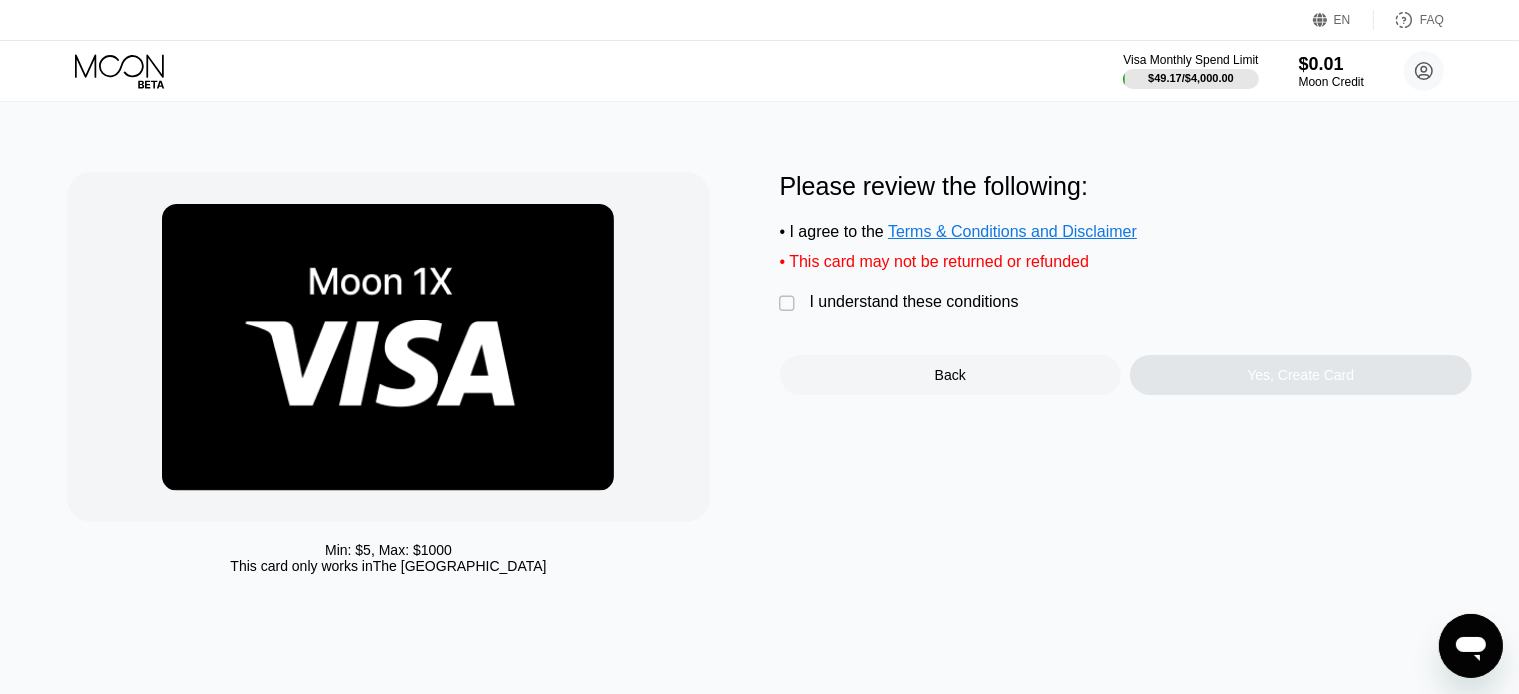 click on "" at bounding box center (790, 304) 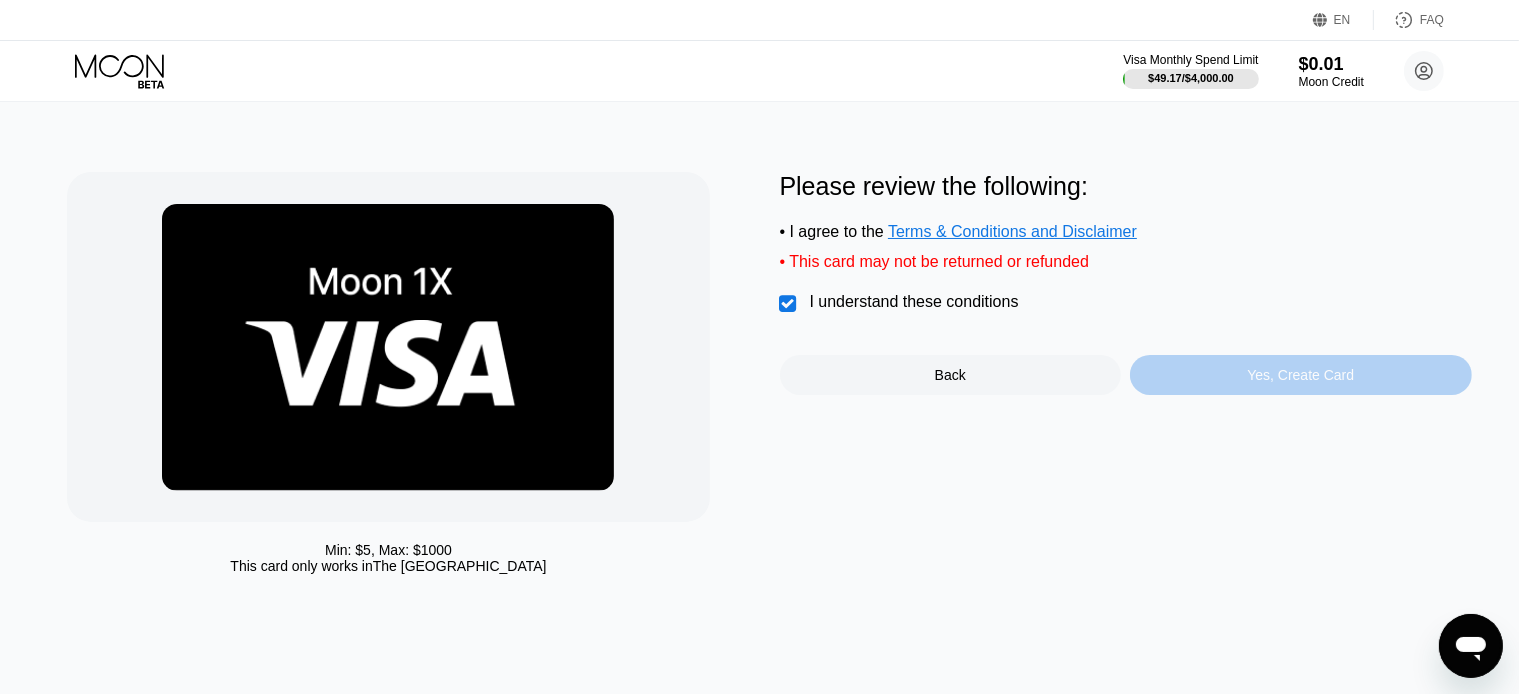 click on "Yes, Create Card" at bounding box center [1301, 375] 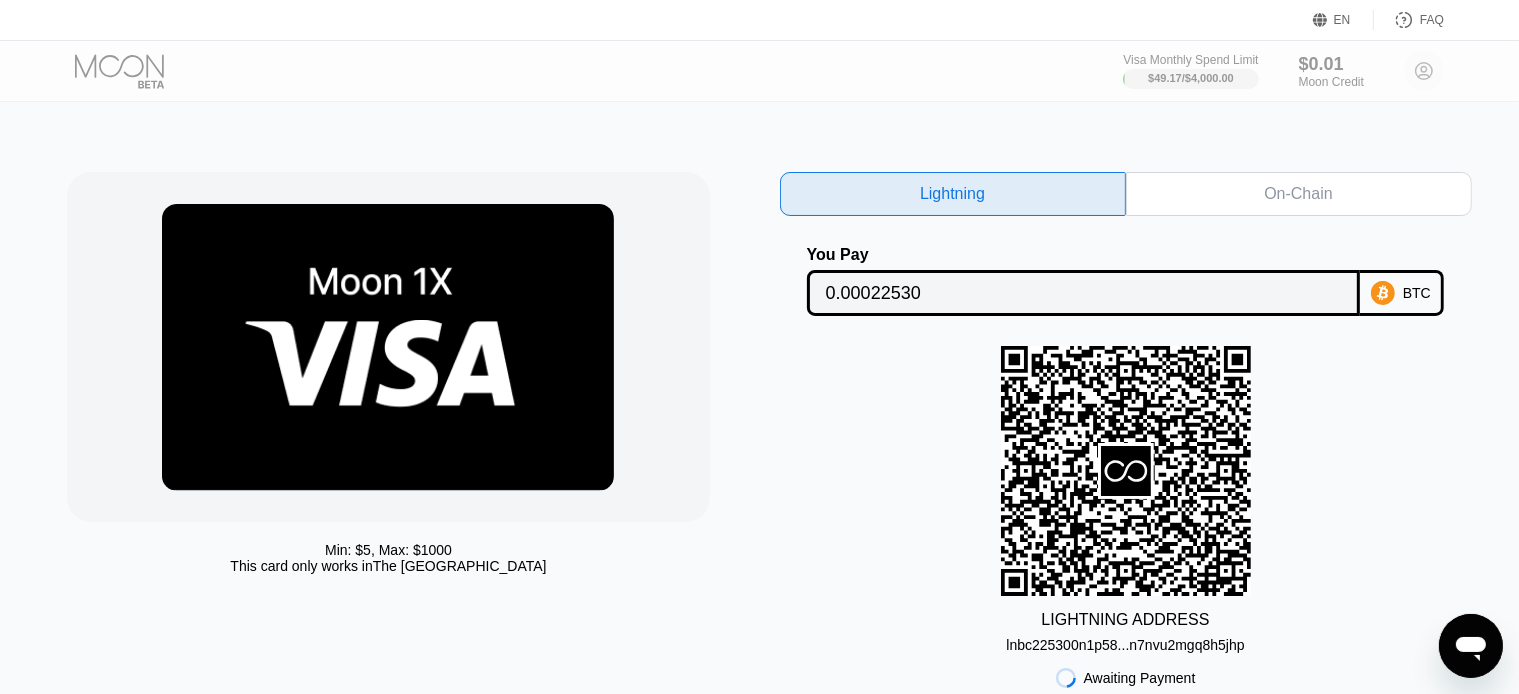 click on "On-Chain" at bounding box center (1299, 194) 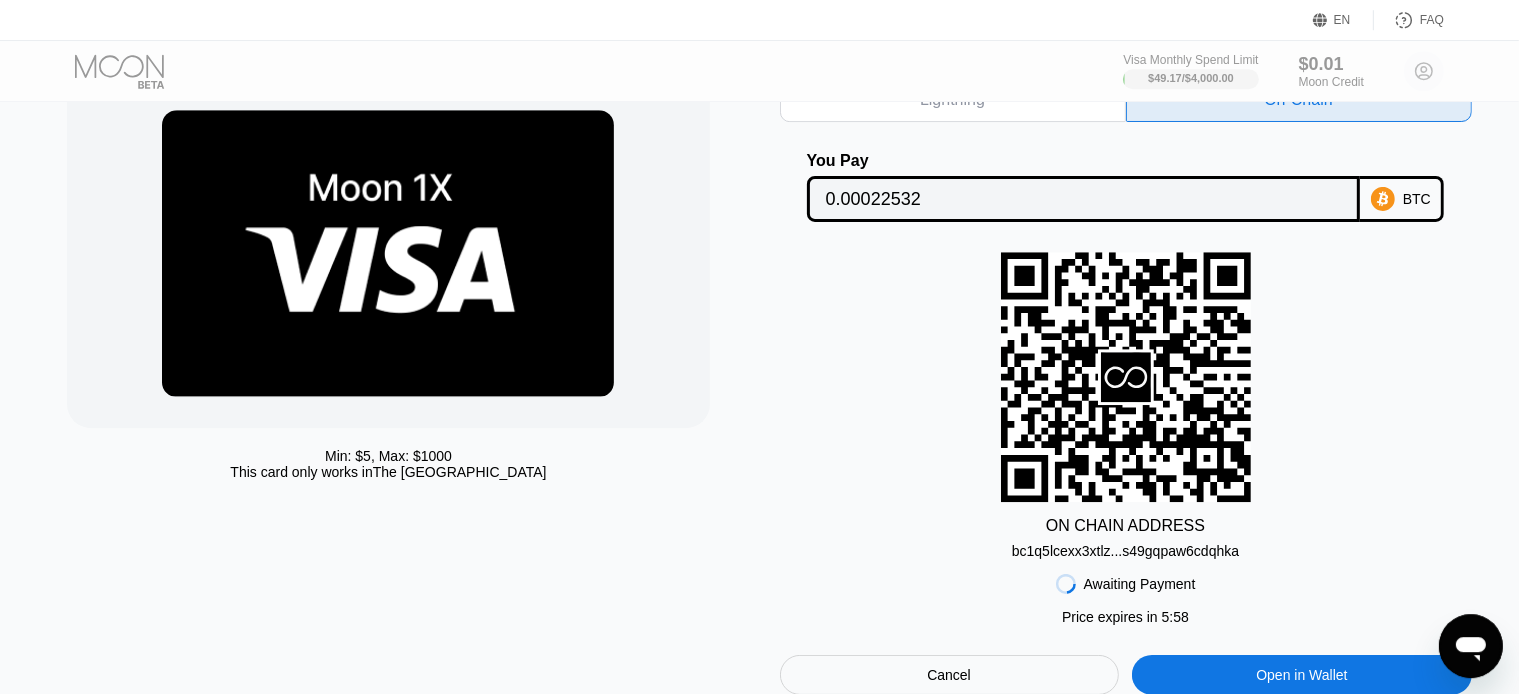 scroll, scrollTop: 96, scrollLeft: 0, axis: vertical 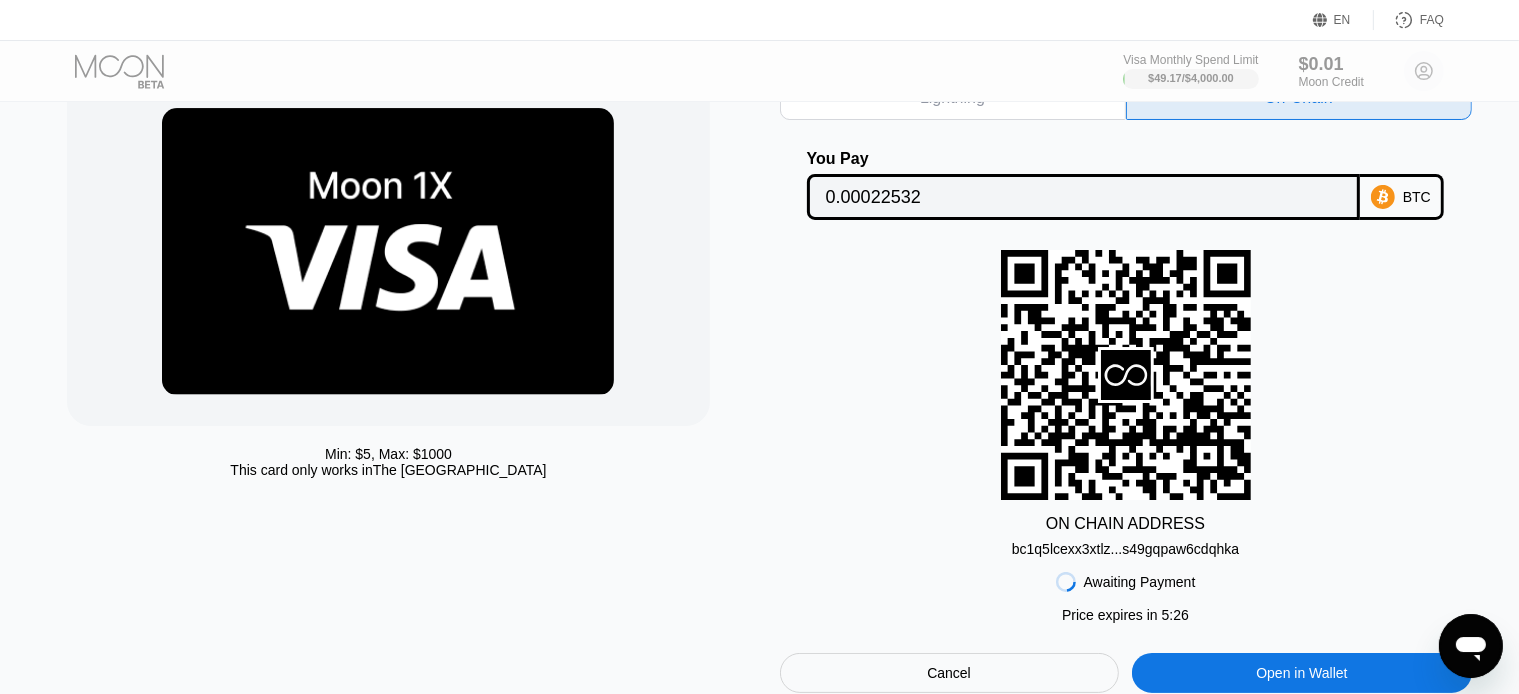 click on "bc1q5lcexx3xtlz...s49gqpaw6cdqhka" at bounding box center [1125, 549] 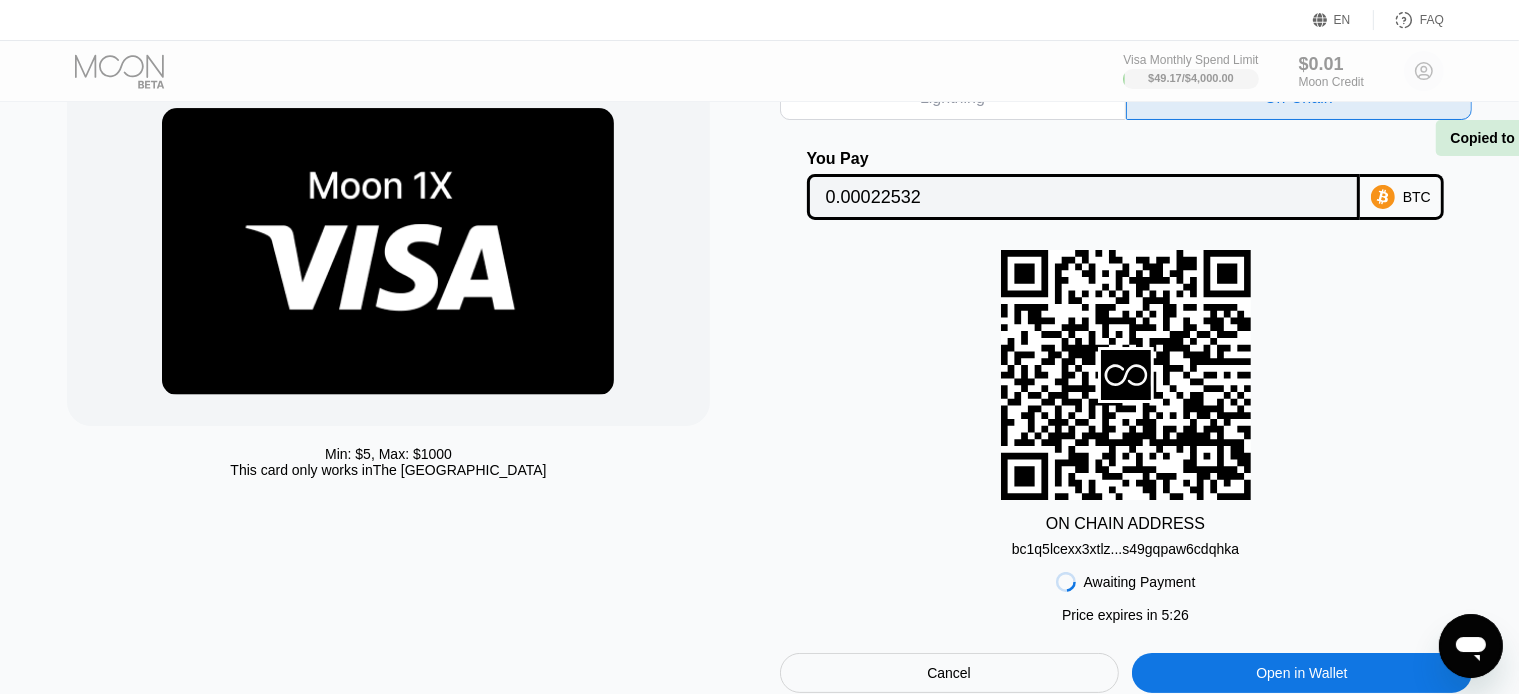 click on "bc1q5lcexx3xtlz...s49gqpaw6cdqhka" at bounding box center (1125, 549) 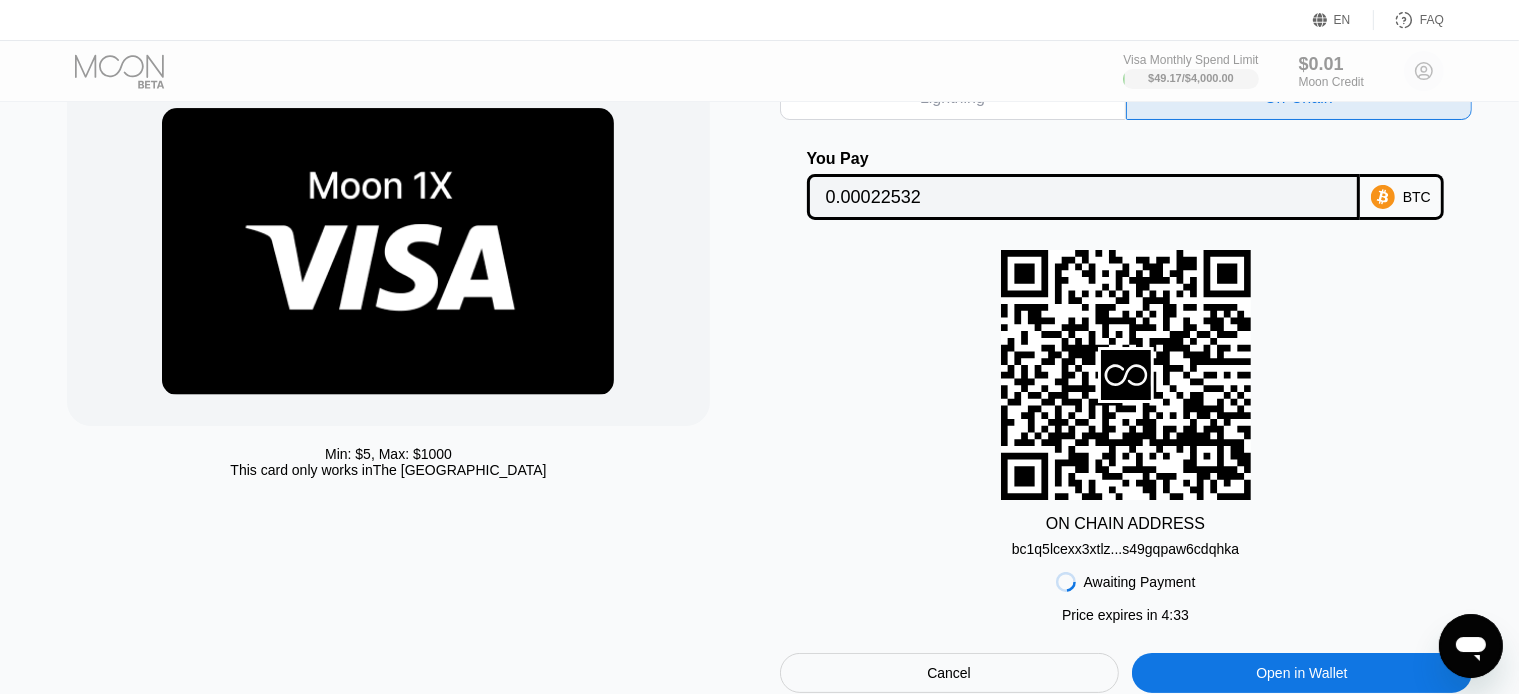 click on "0.00022532" at bounding box center (1084, 197) 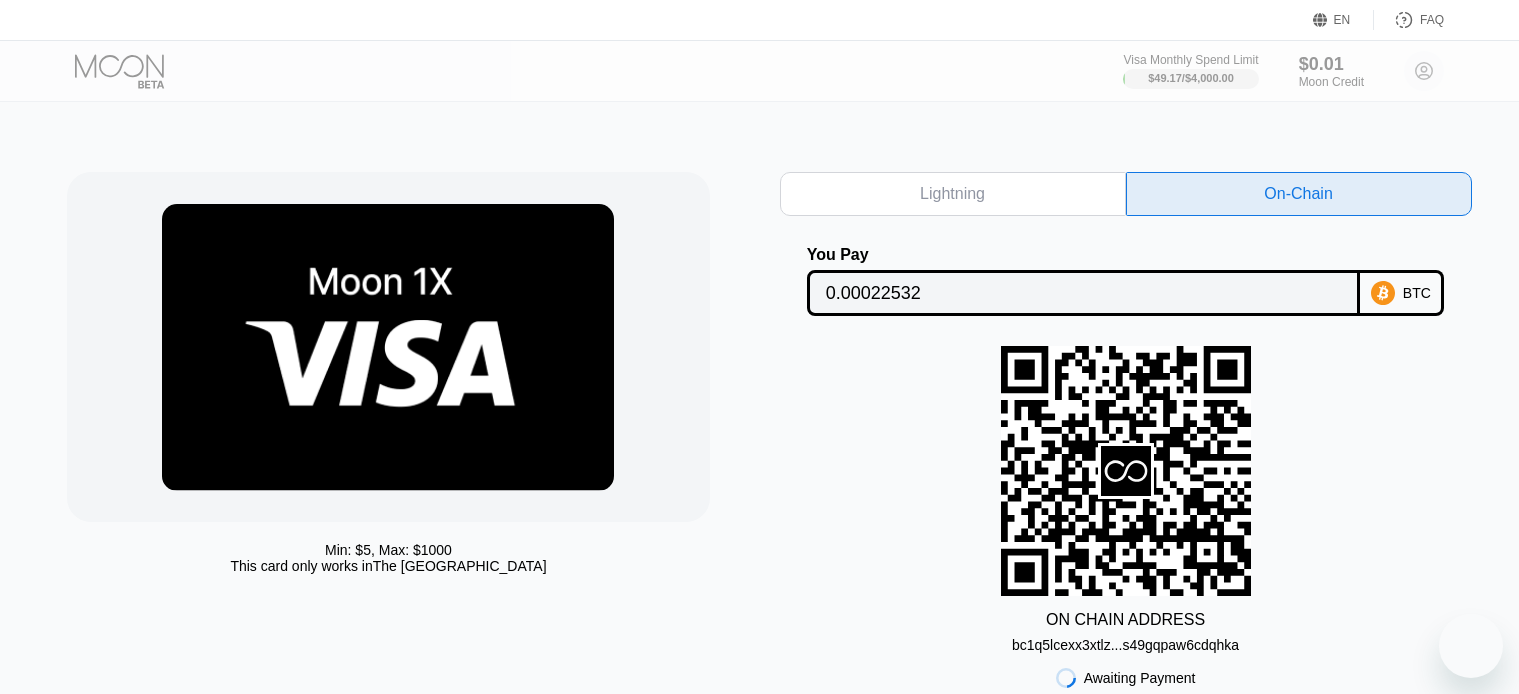 scroll, scrollTop: 96, scrollLeft: 0, axis: vertical 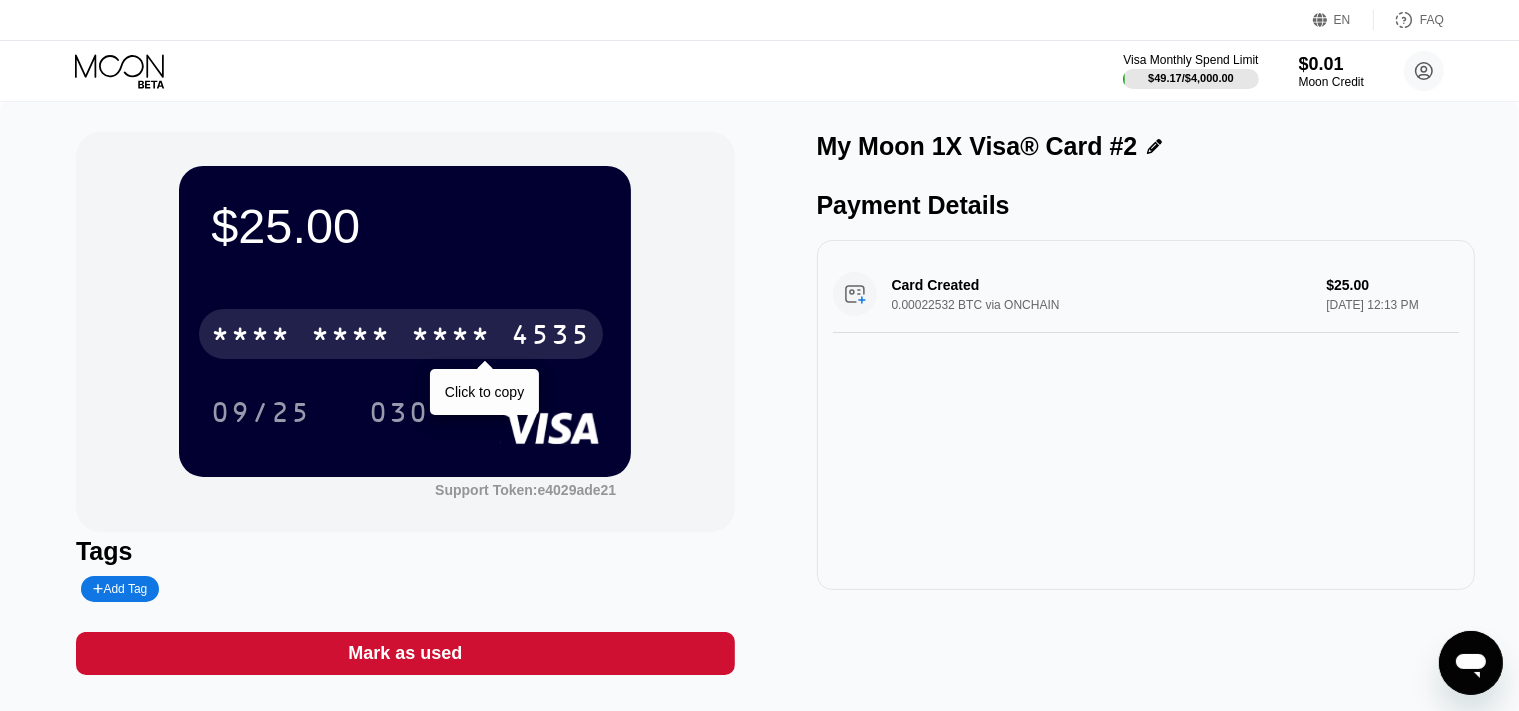 click on "* * * *" at bounding box center [351, 337] 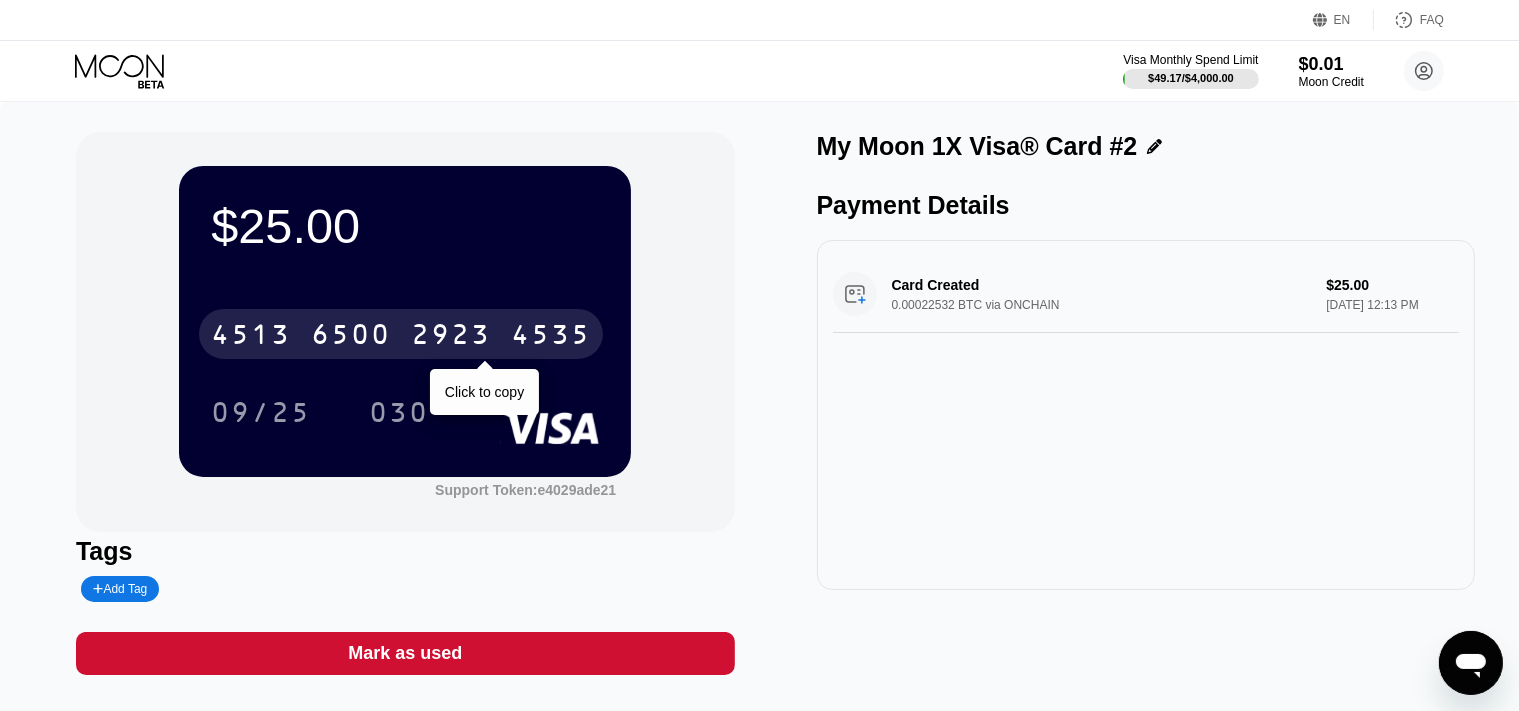 click on "4513 6500 2923 4535" at bounding box center (401, 334) 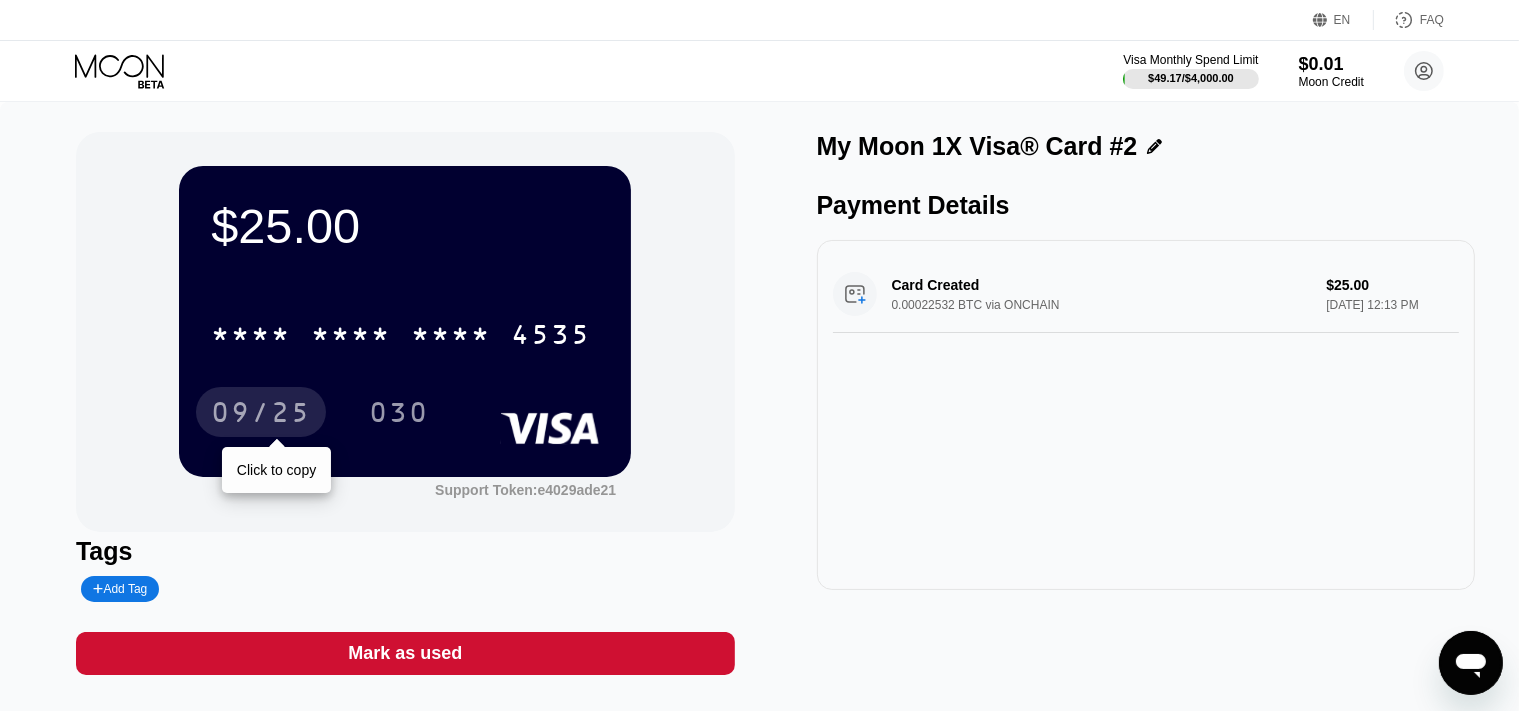 click on "09/25" at bounding box center [261, 415] 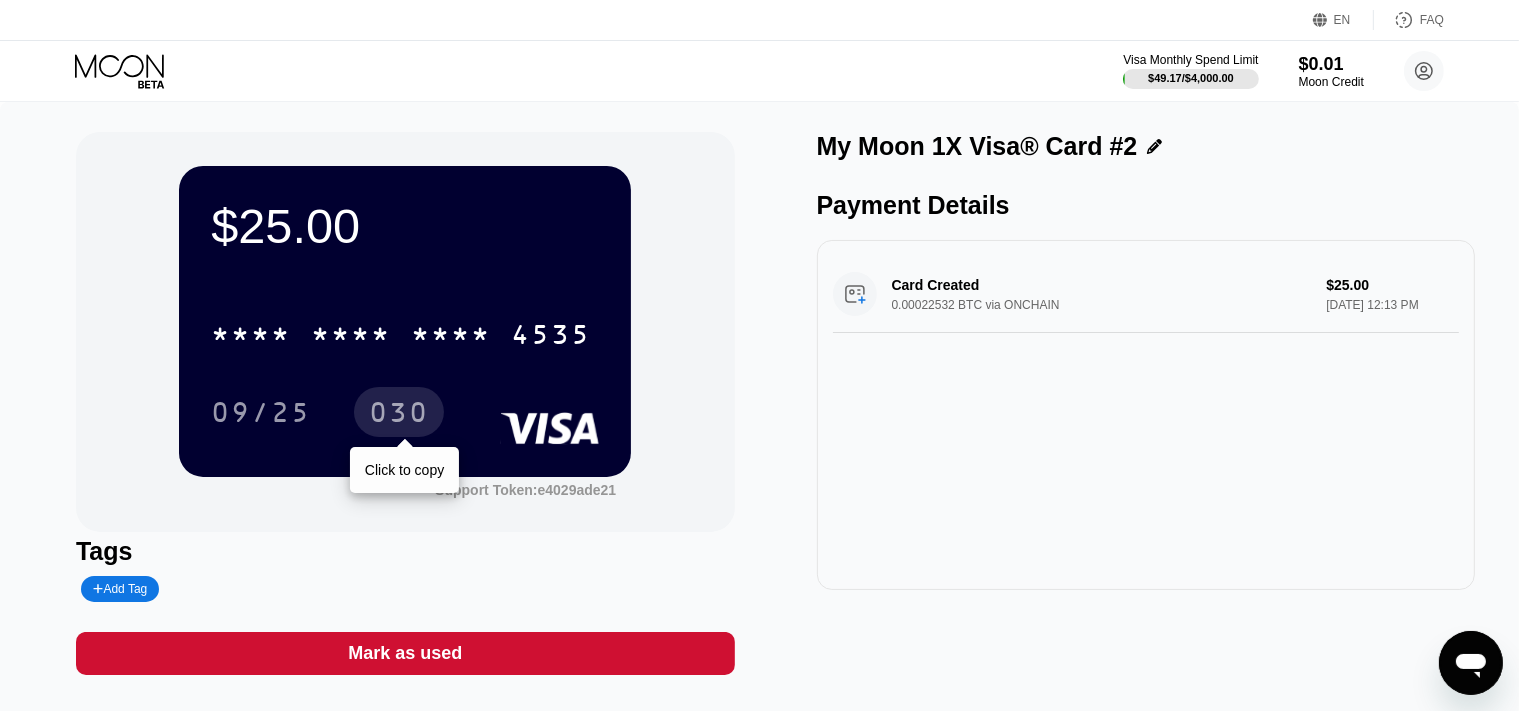 click on "030" at bounding box center (399, 415) 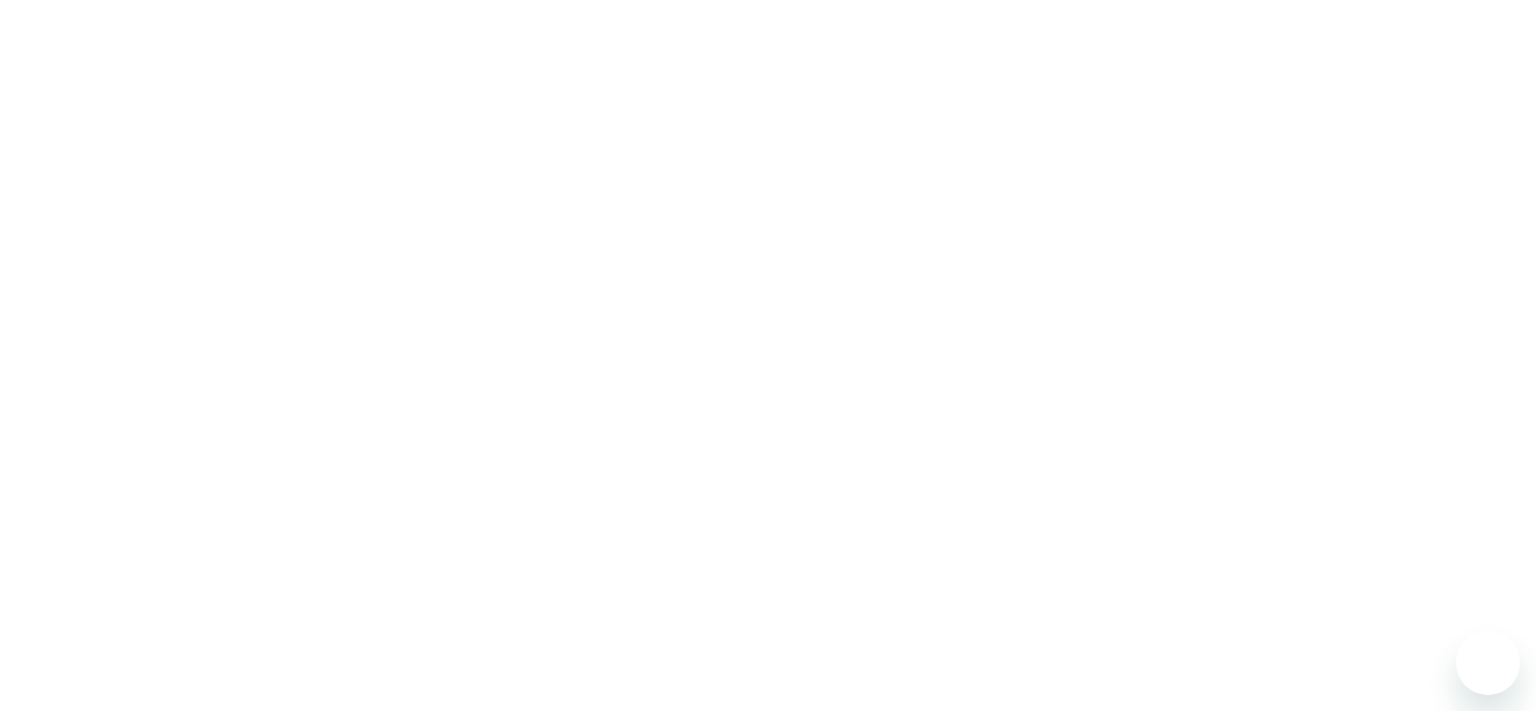 scroll, scrollTop: 0, scrollLeft: 0, axis: both 